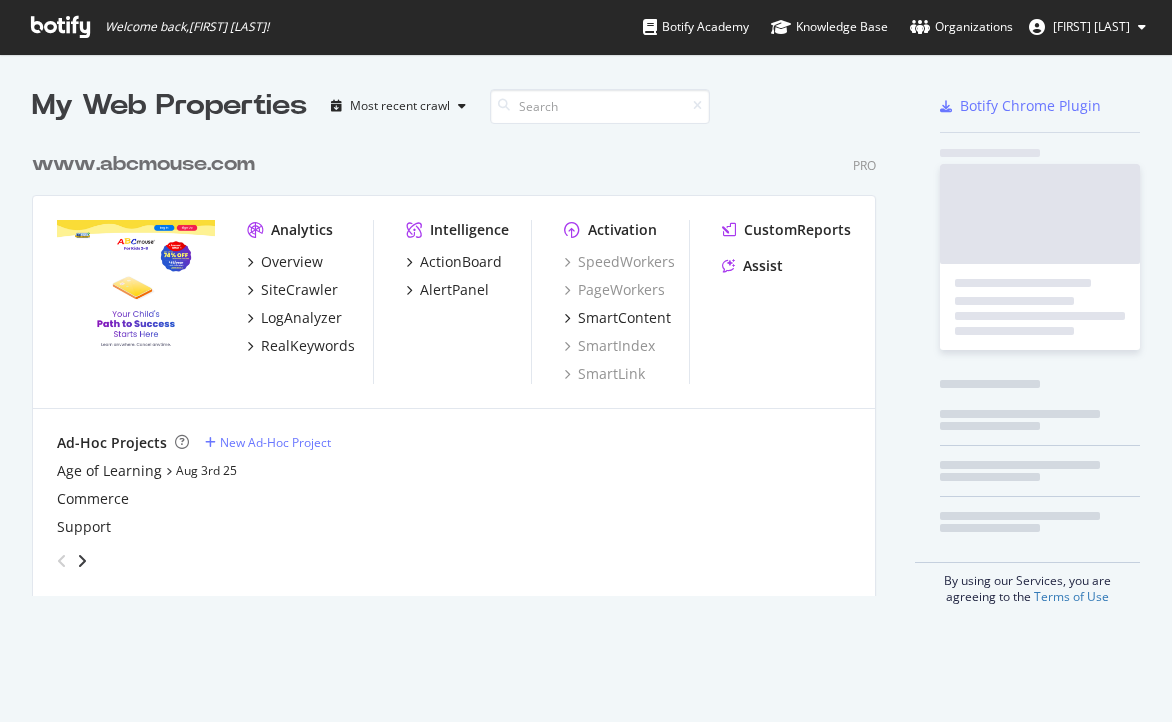 scroll, scrollTop: 0, scrollLeft: 0, axis: both 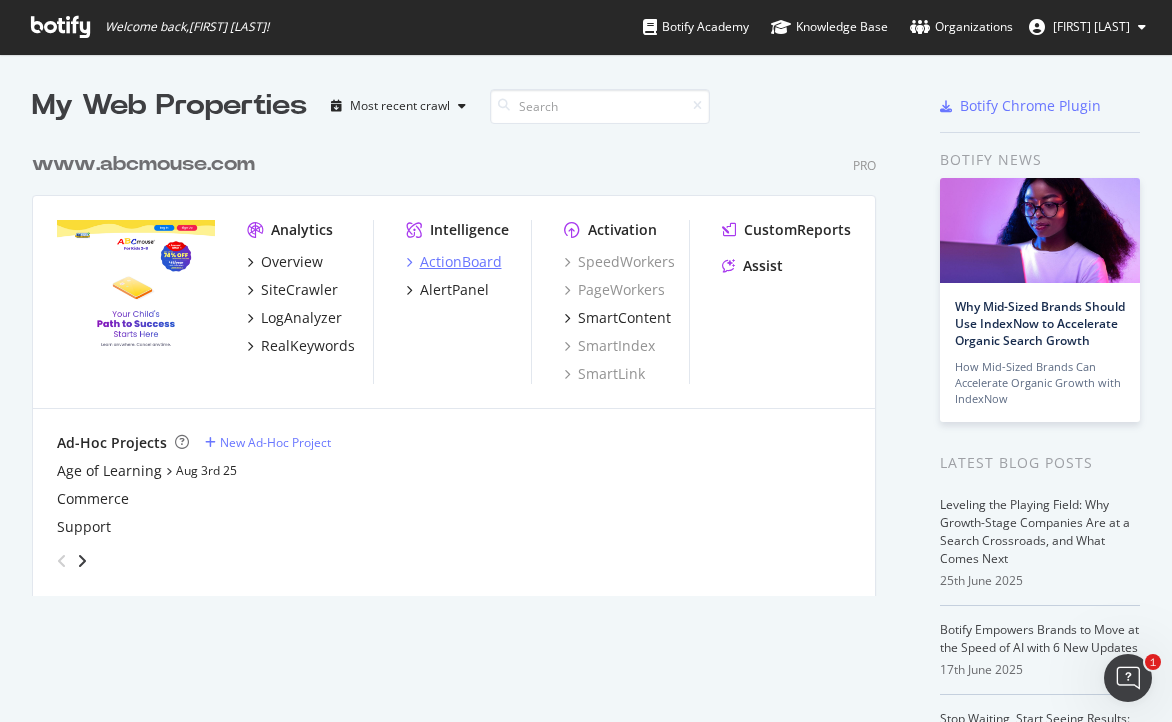 click on "ActionBoard" at bounding box center [461, 262] 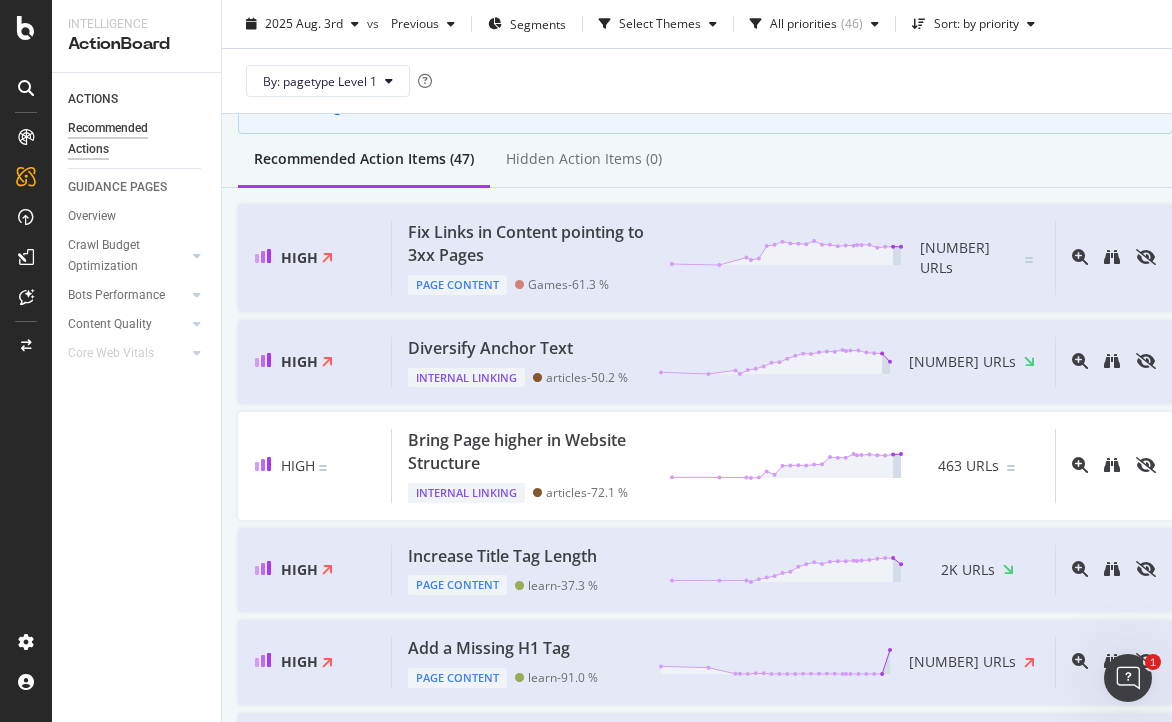 scroll, scrollTop: 177, scrollLeft: 0, axis: vertical 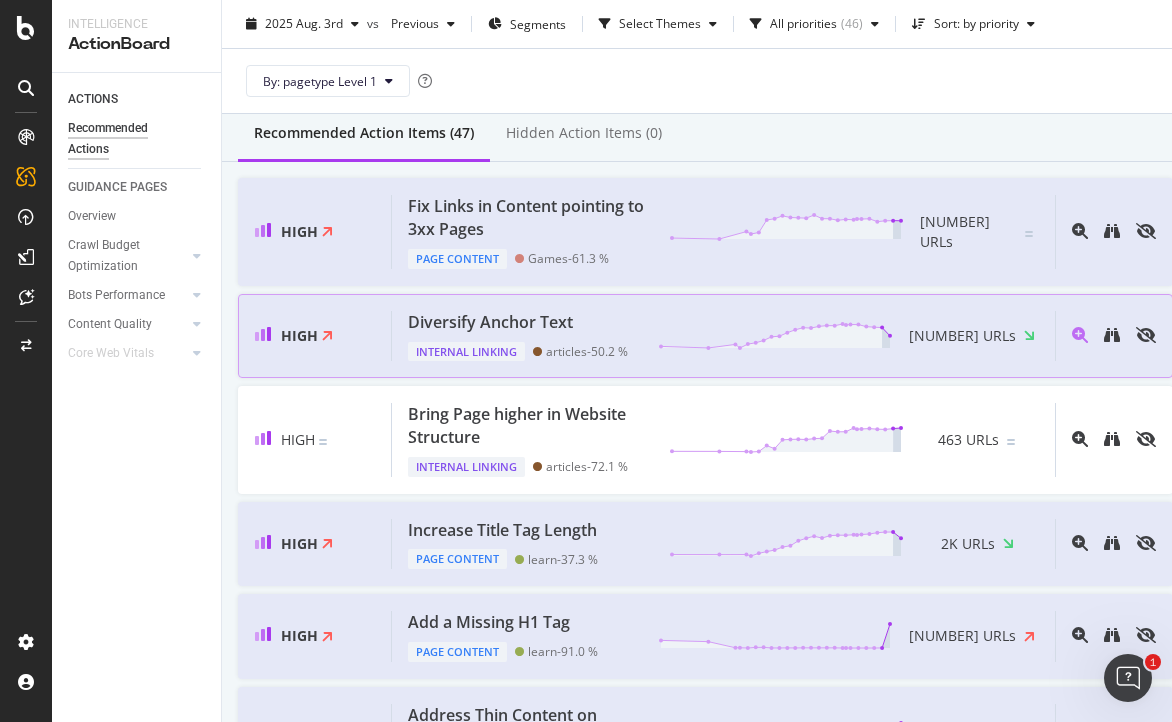 click on "Diversify Anchor Text" at bounding box center [490, 322] 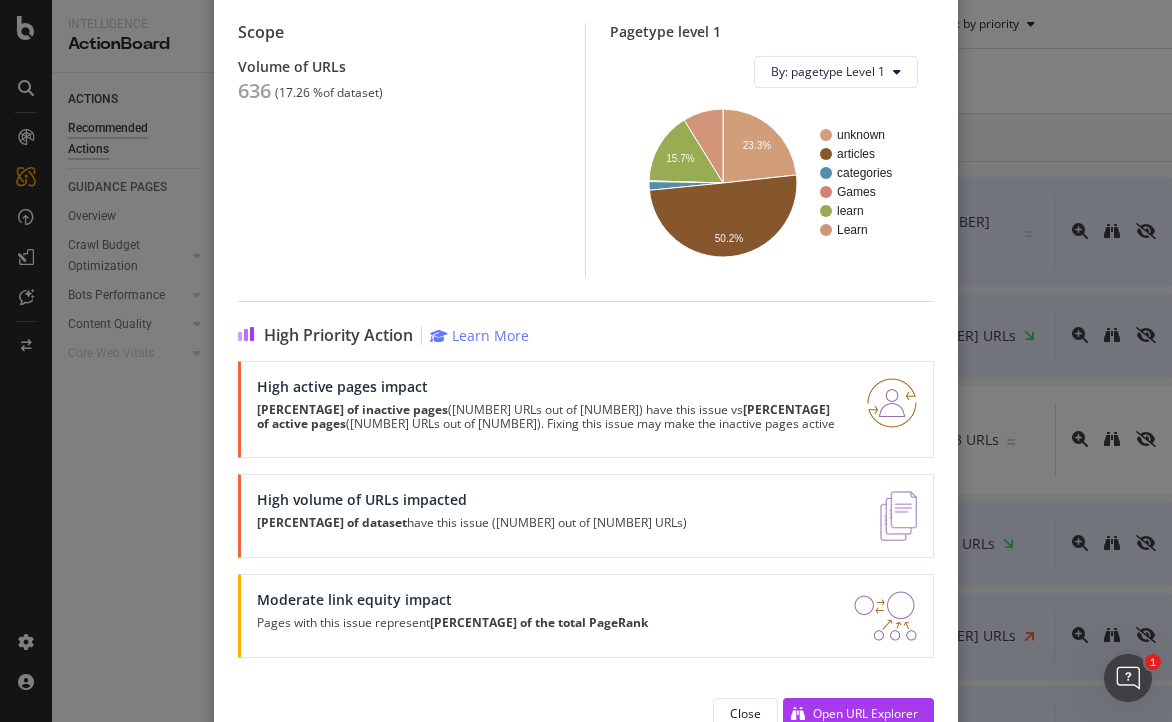 scroll, scrollTop: 272, scrollLeft: 0, axis: vertical 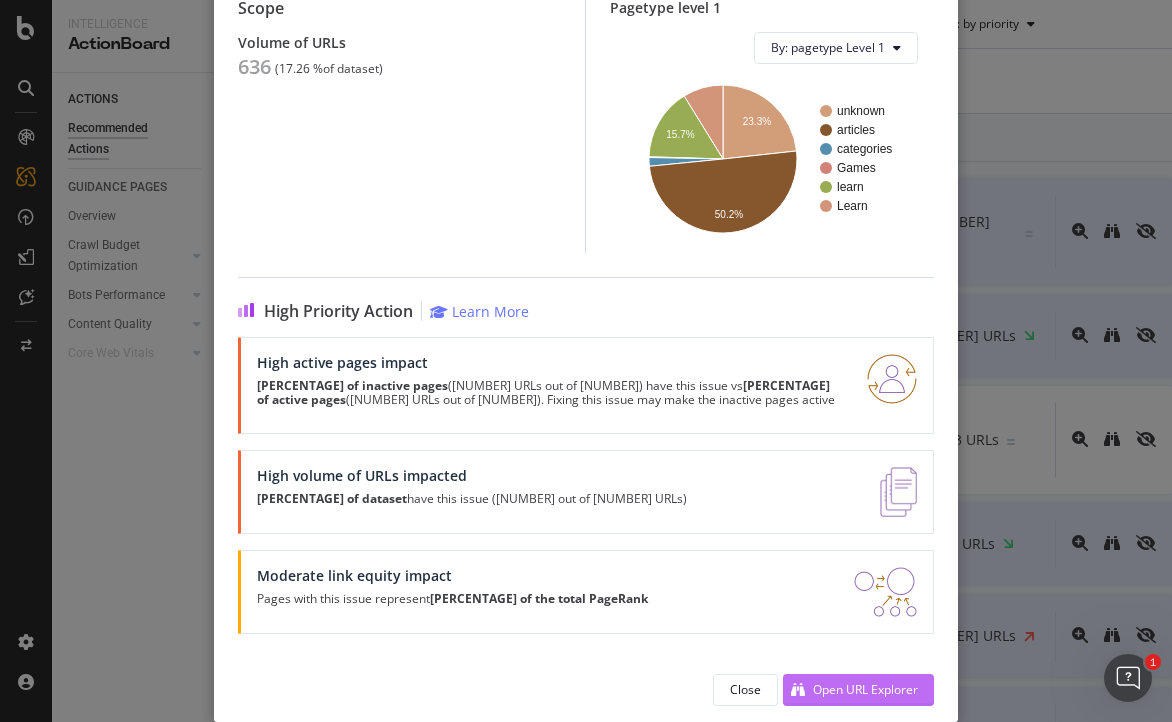click on "Open URL Explorer" at bounding box center (865, 689) 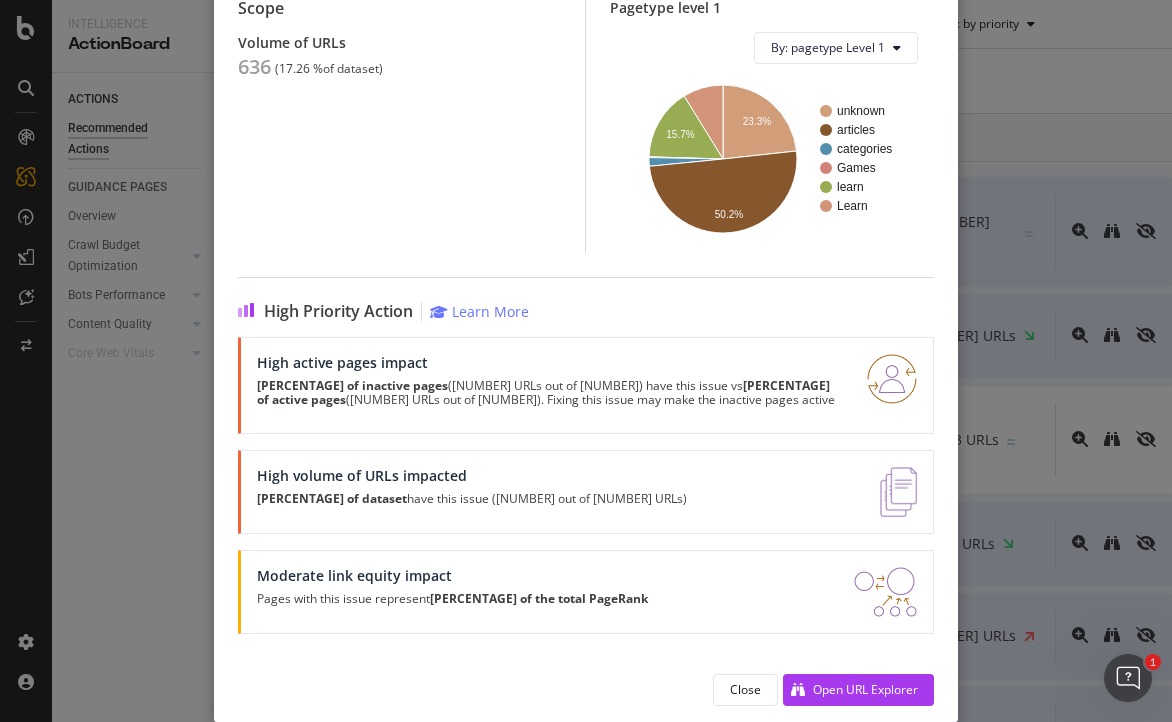 scroll, scrollTop: 0, scrollLeft: 0, axis: both 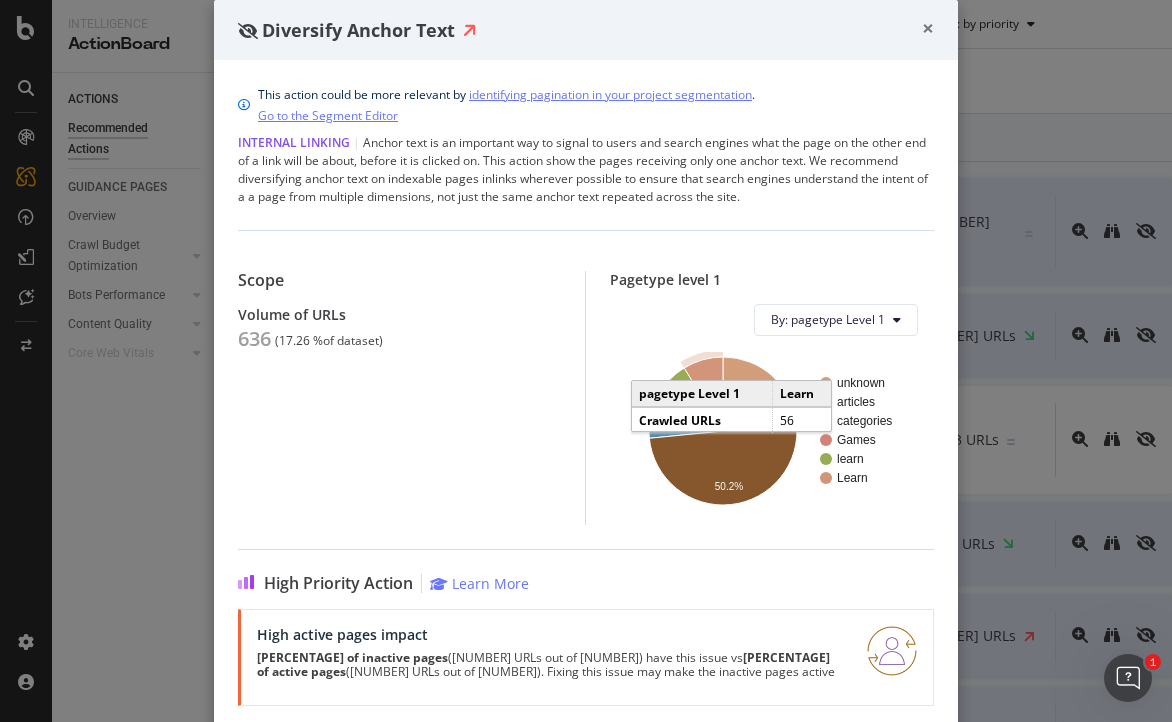 click on "×" at bounding box center [928, 28] 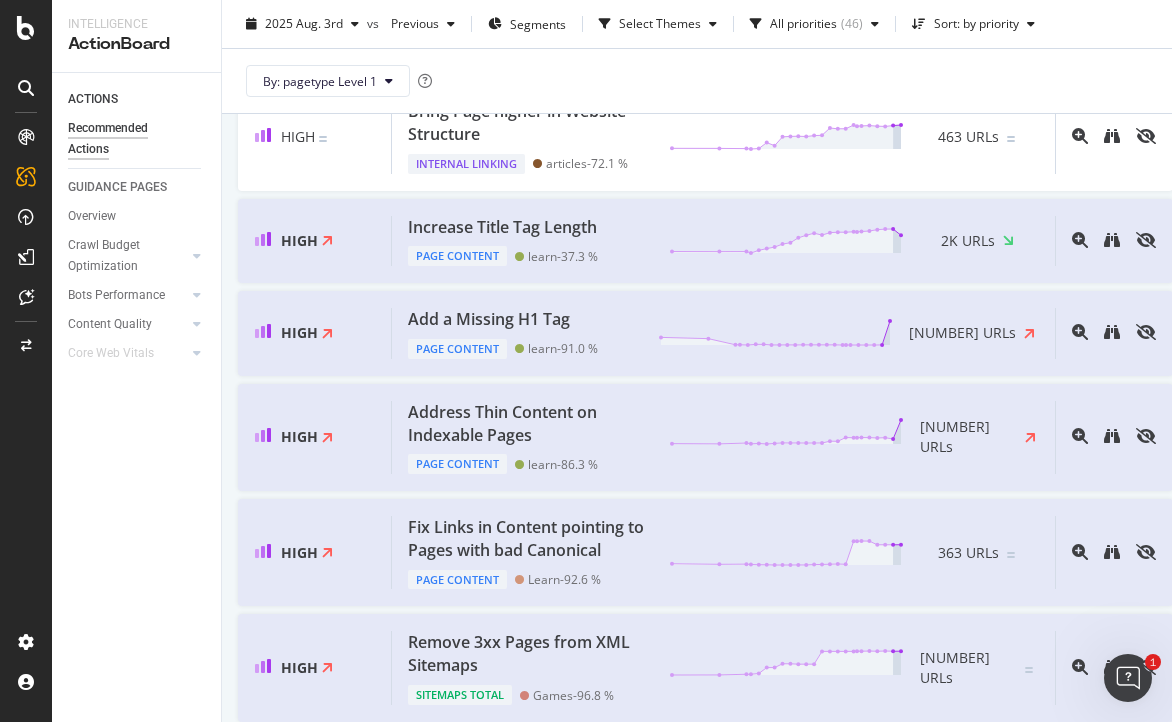 scroll, scrollTop: 493, scrollLeft: 0, axis: vertical 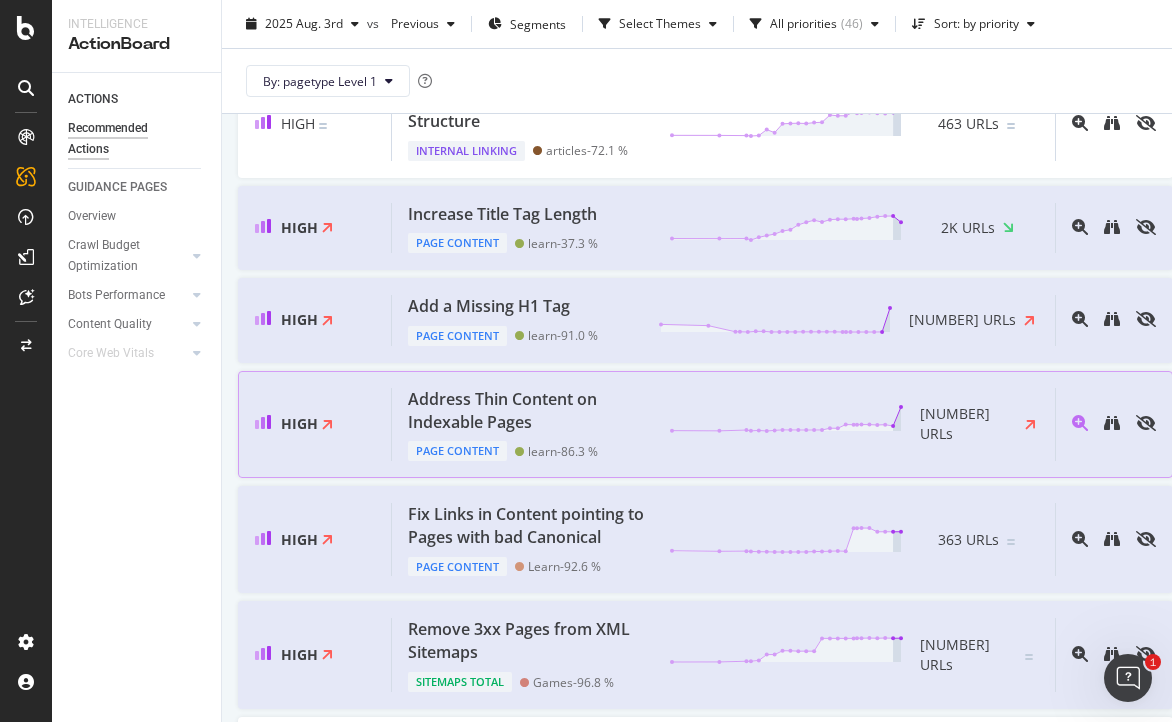 click on "Address Thin Content on Indexable Pages" at bounding box center [526, 411] 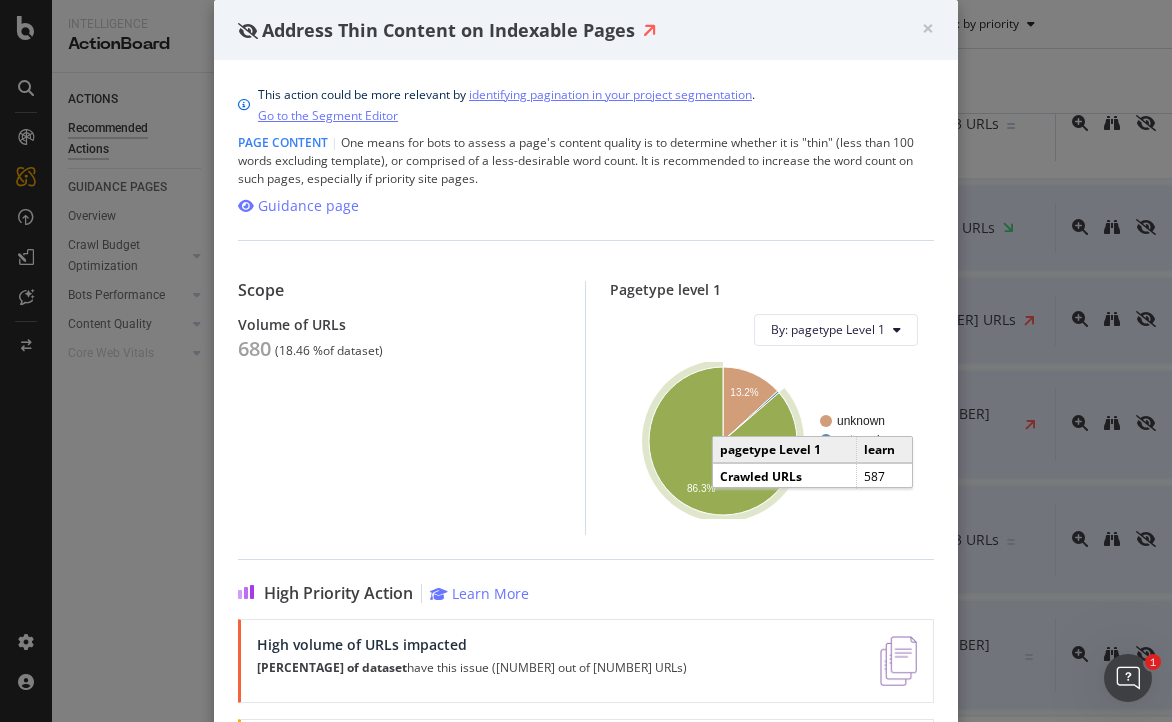 click 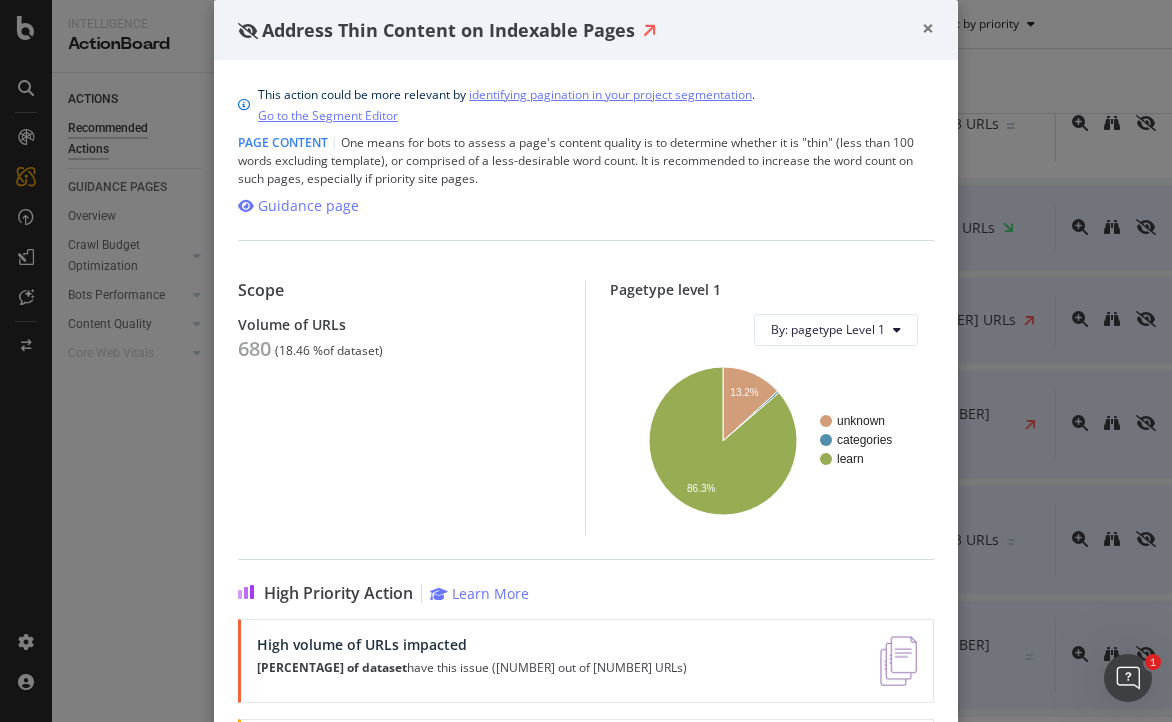 click on "×" at bounding box center (928, 28) 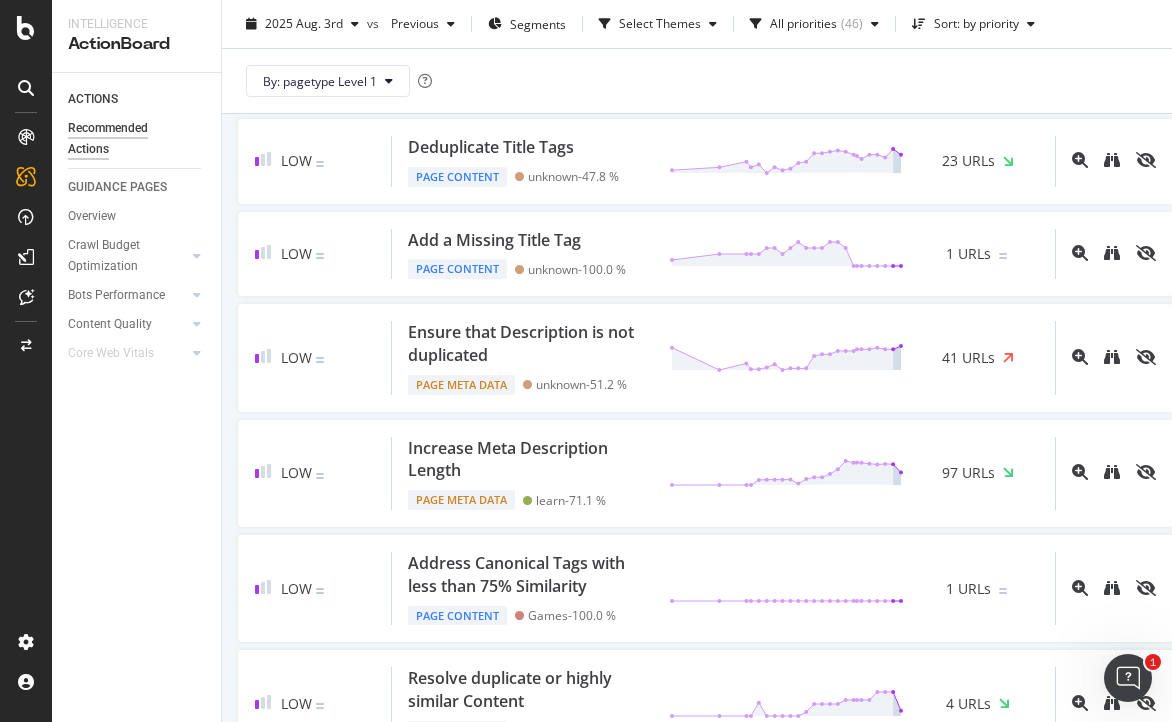 scroll, scrollTop: 2405, scrollLeft: 0, axis: vertical 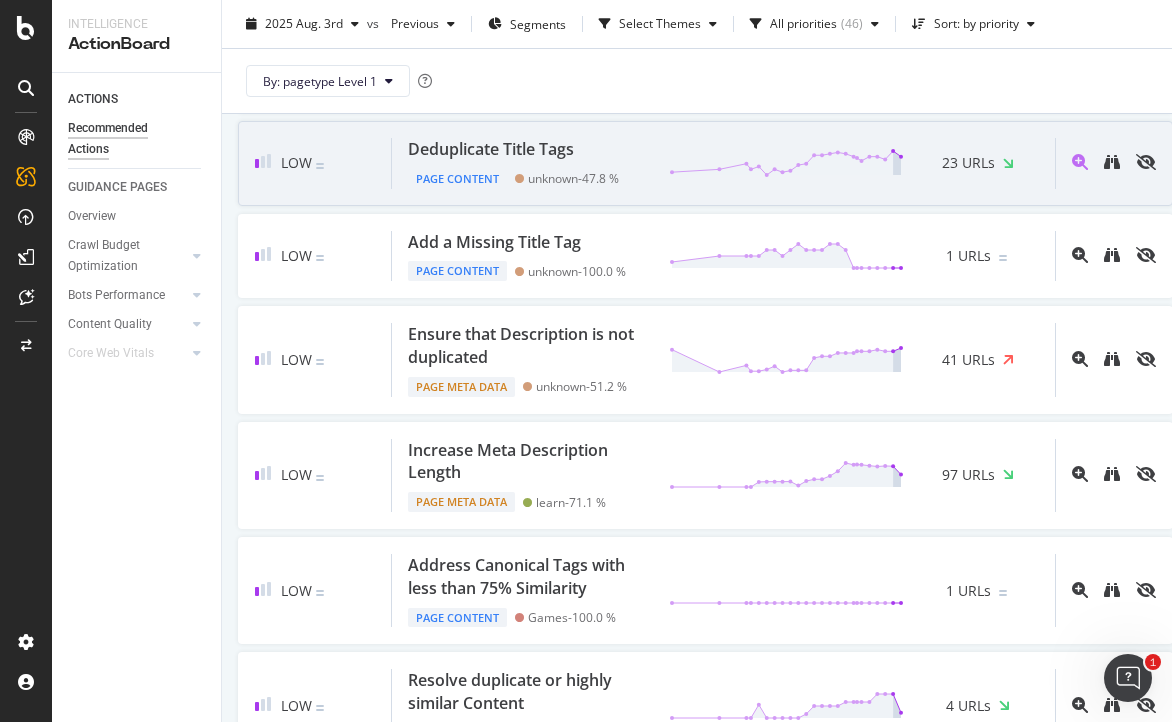 click on "Deduplicate Title Tags" at bounding box center [491, 149] 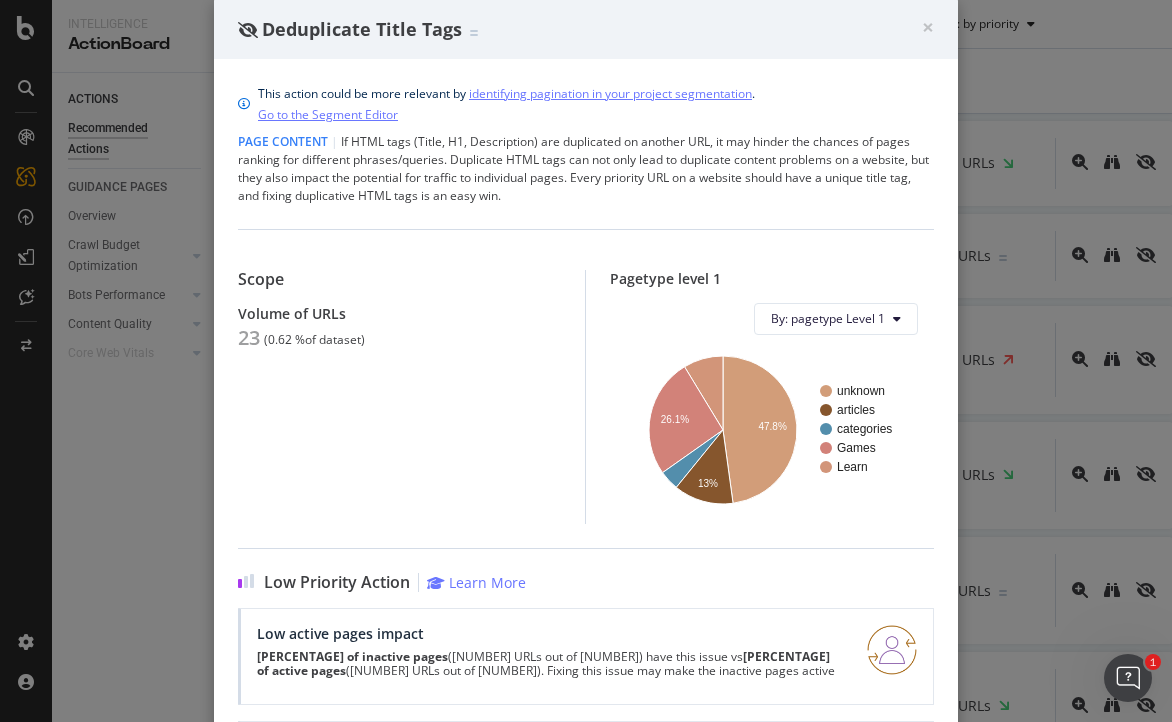 scroll, scrollTop: 0, scrollLeft: 0, axis: both 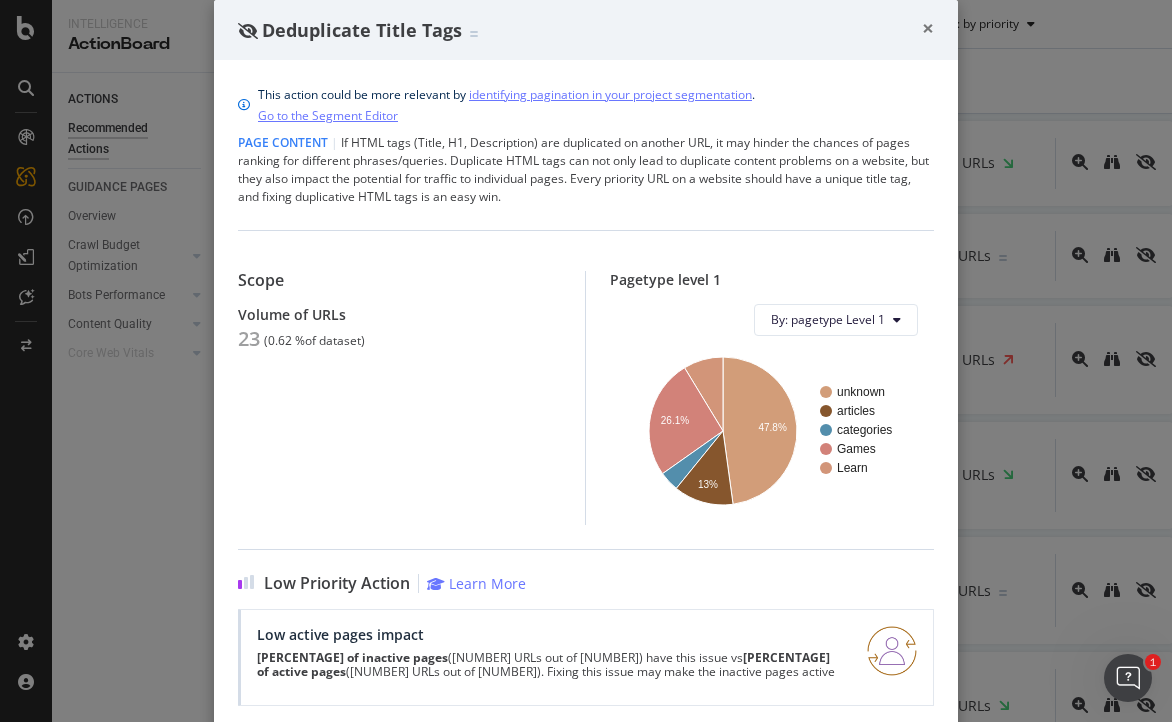 click on "×" at bounding box center [928, 28] 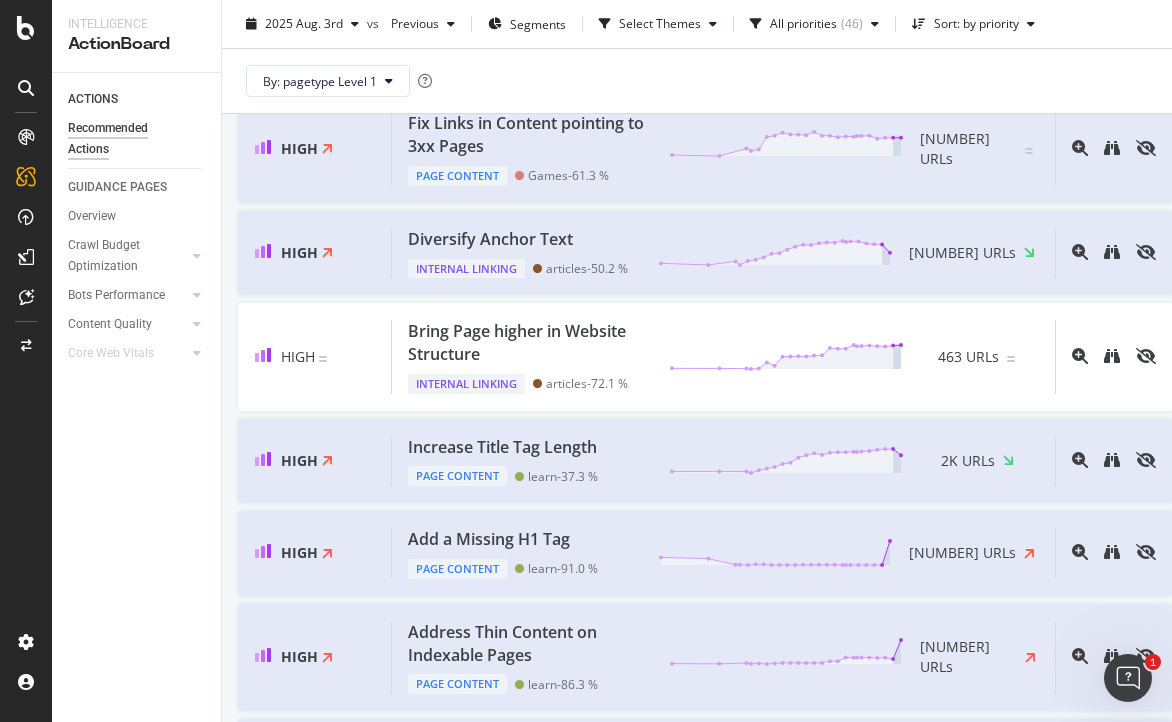 scroll, scrollTop: 0, scrollLeft: 0, axis: both 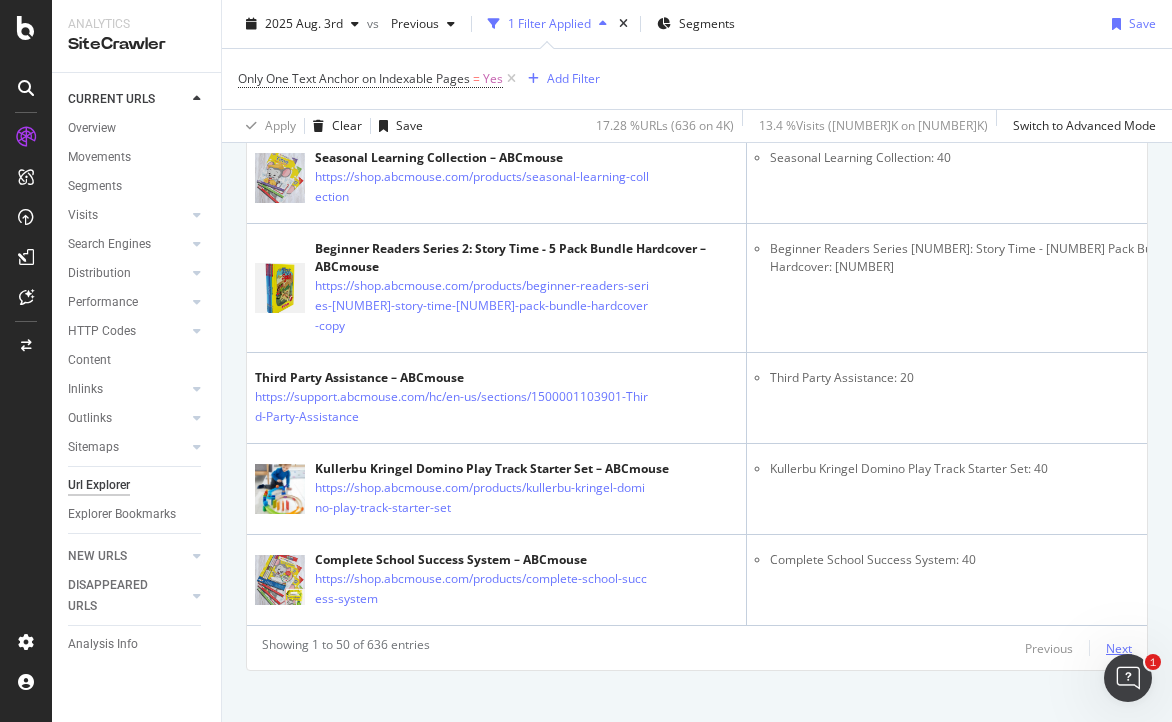 click on "Next" at bounding box center (1119, 648) 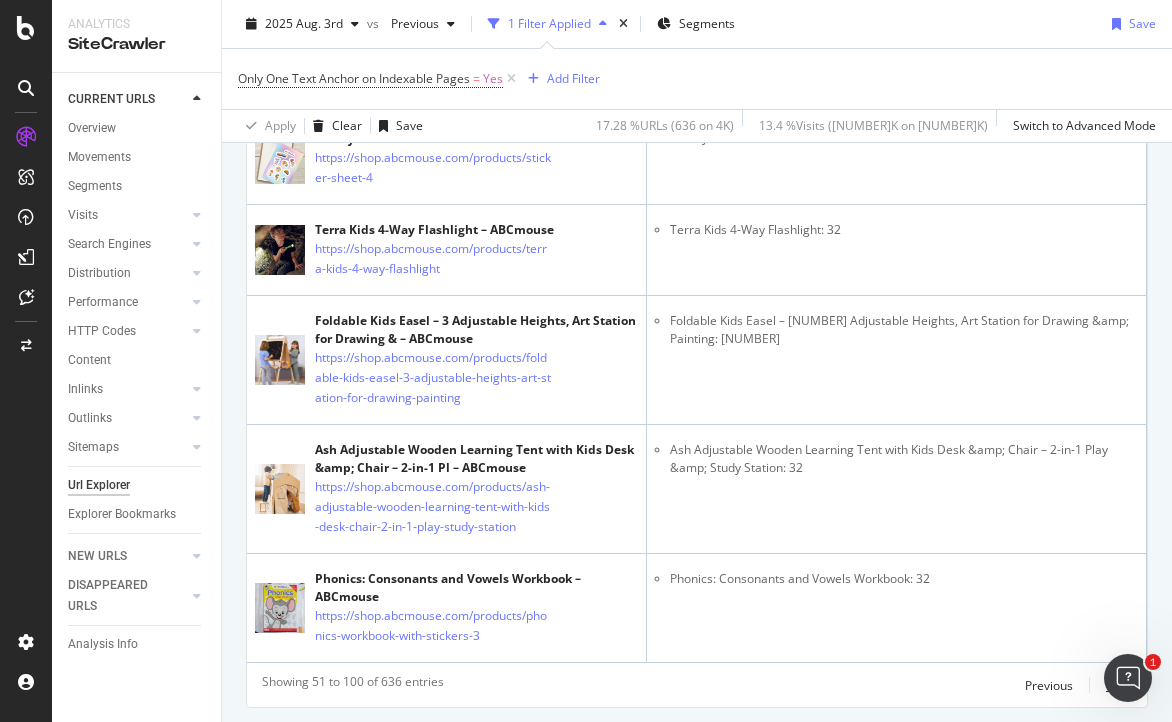 scroll, scrollTop: 5127, scrollLeft: 0, axis: vertical 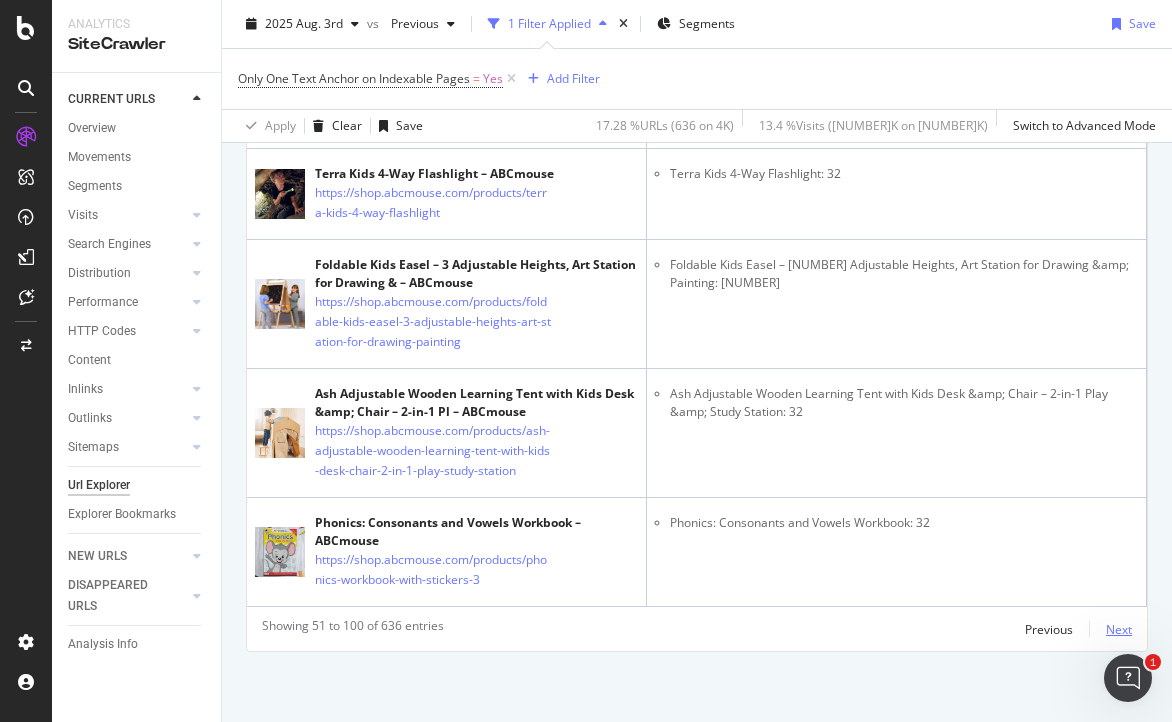 click on "Next" at bounding box center [1119, 629] 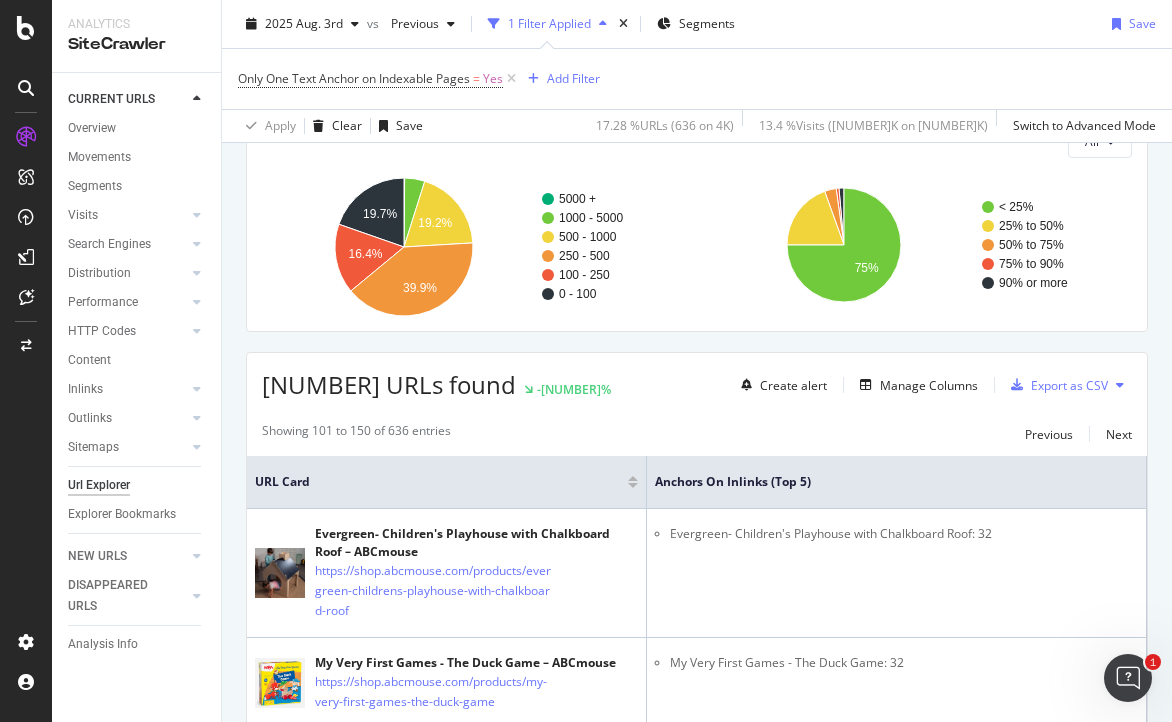 scroll, scrollTop: 5097, scrollLeft: 0, axis: vertical 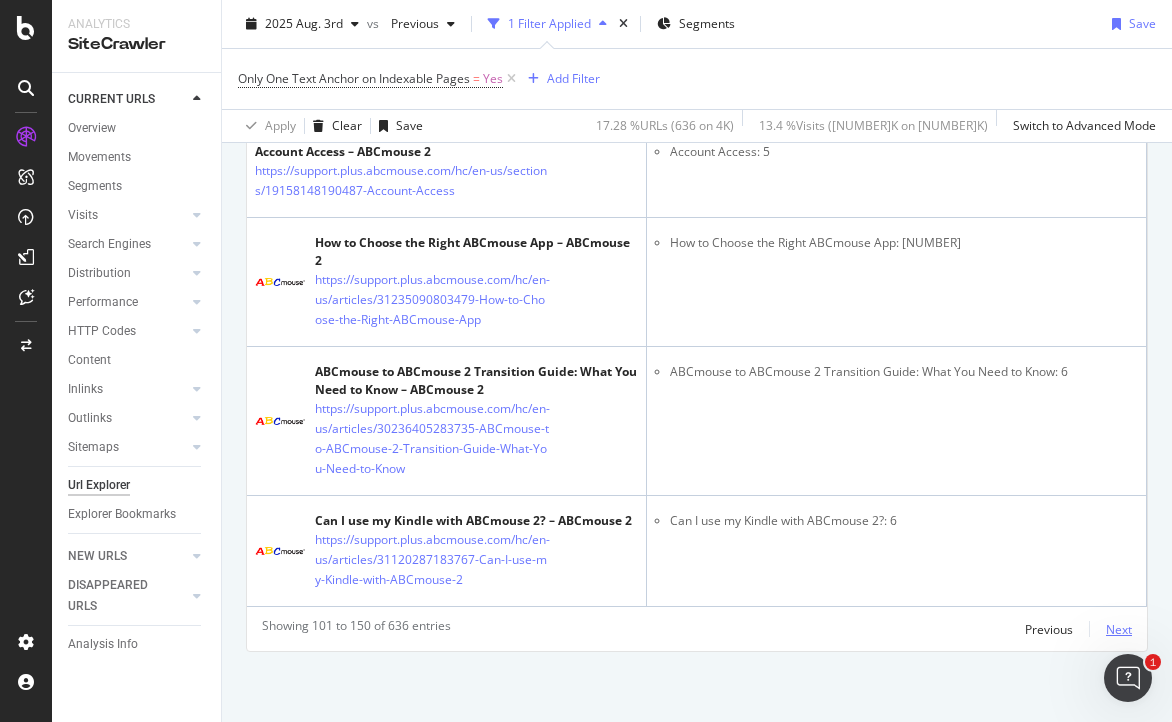 click on "Next" at bounding box center (1119, 629) 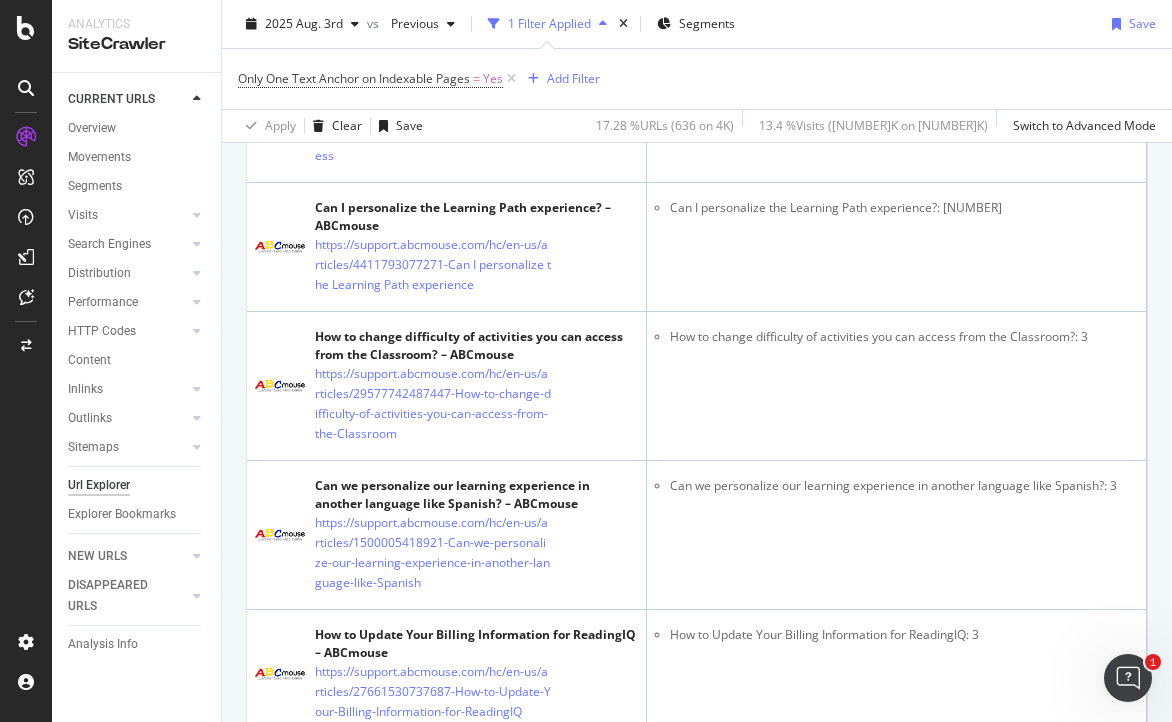 scroll, scrollTop: 6123, scrollLeft: 0, axis: vertical 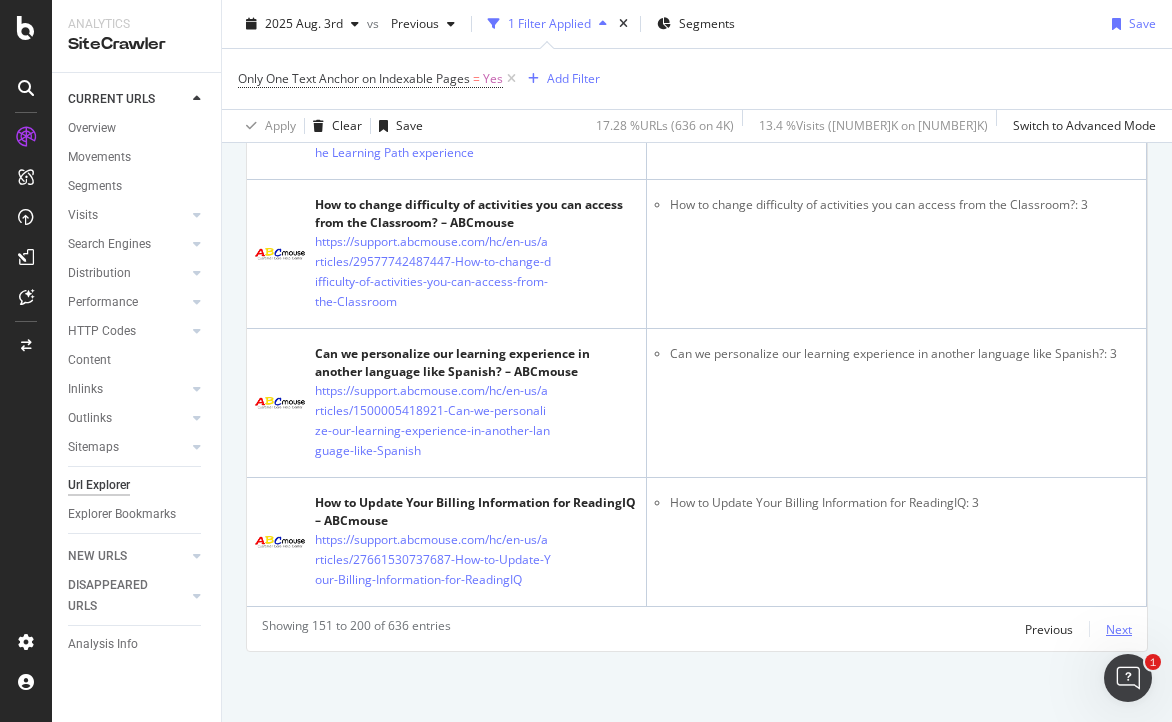 click on "Next" at bounding box center [1119, 629] 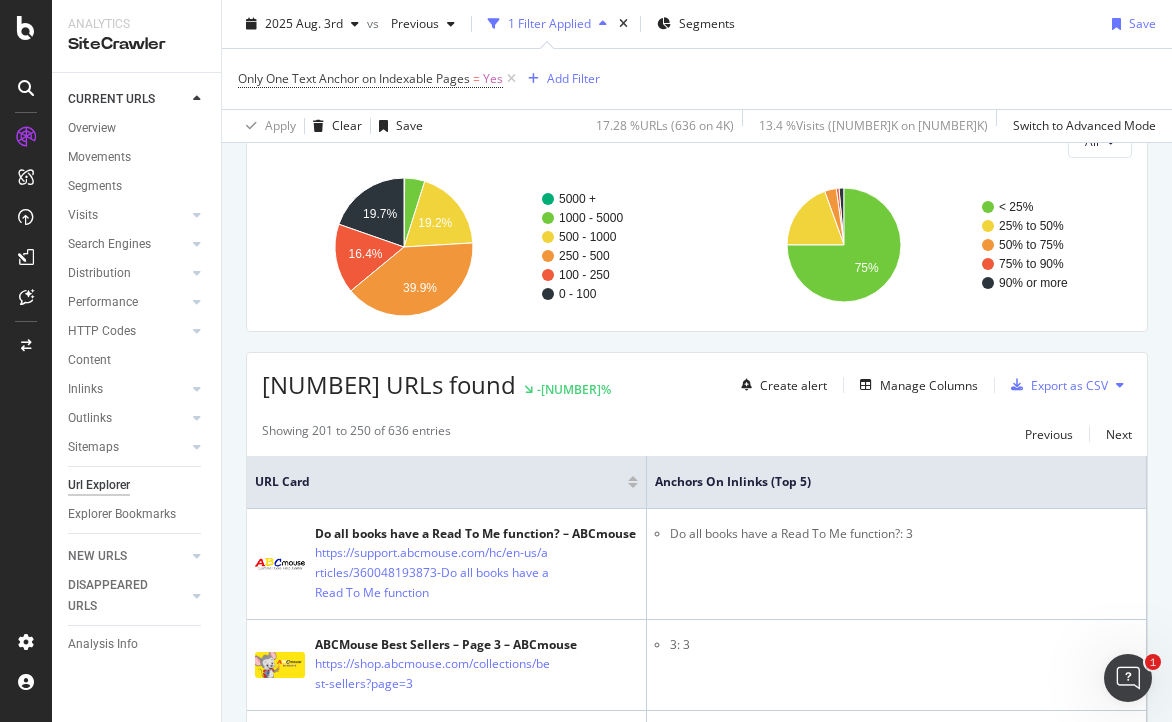 scroll, scrollTop: 6065, scrollLeft: 0, axis: vertical 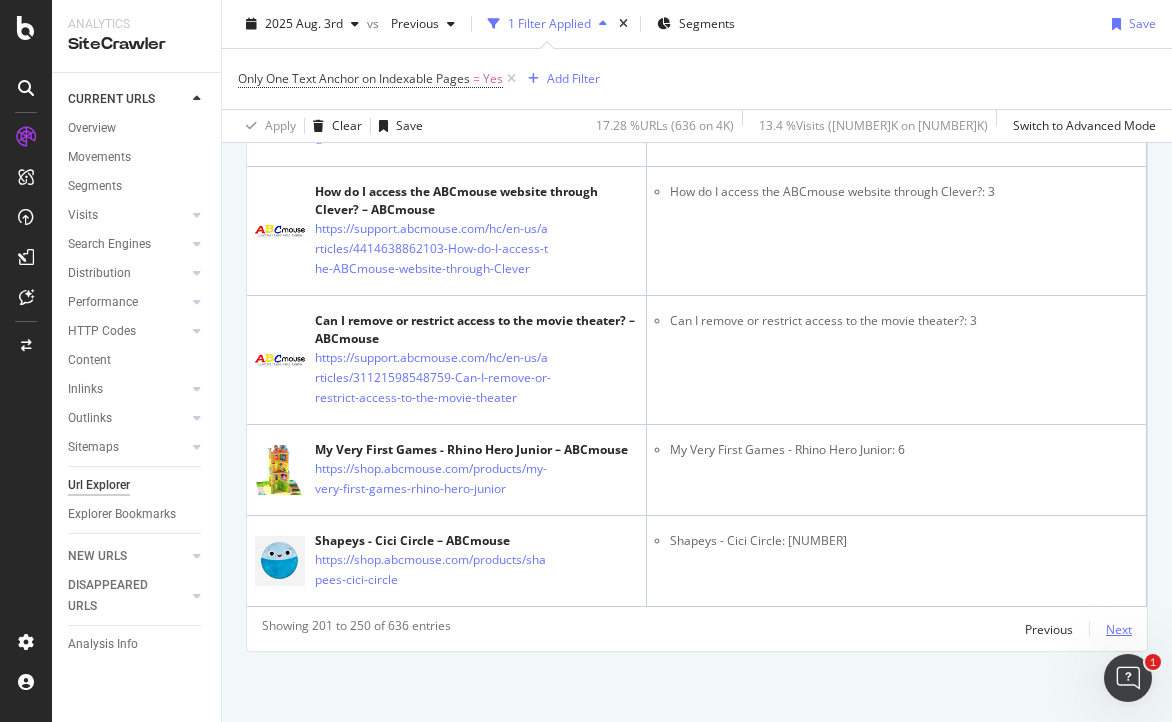 click on "Next" at bounding box center [1119, 629] 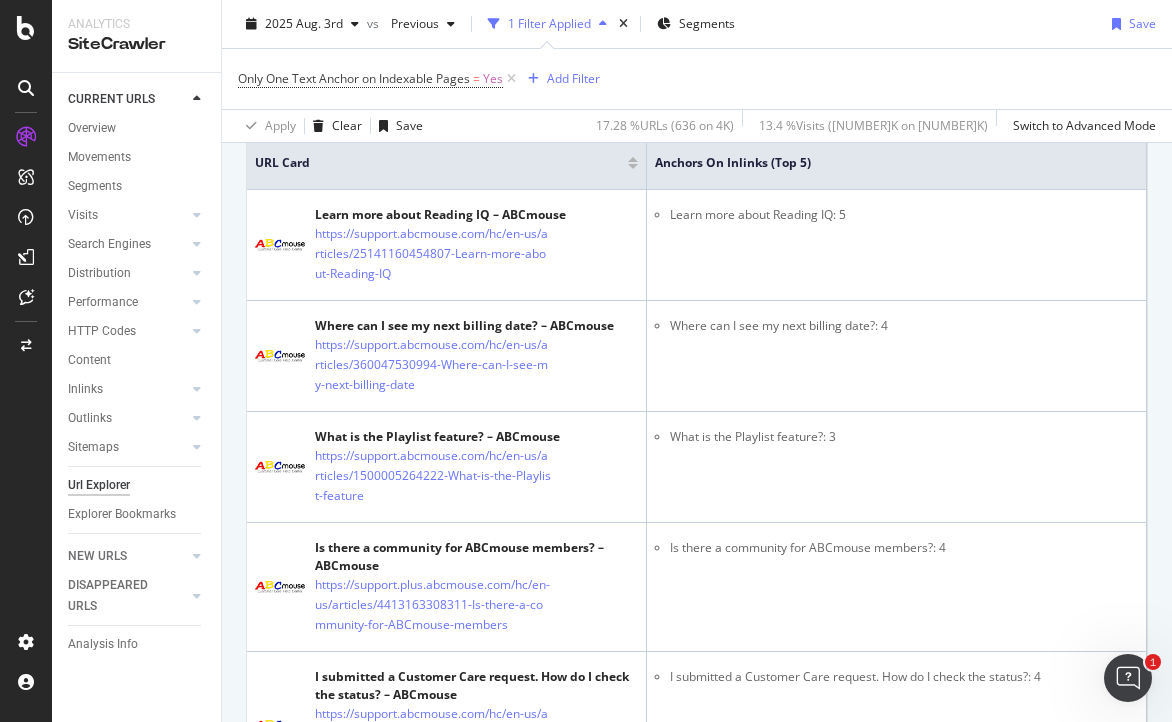 scroll, scrollTop: 0, scrollLeft: 0, axis: both 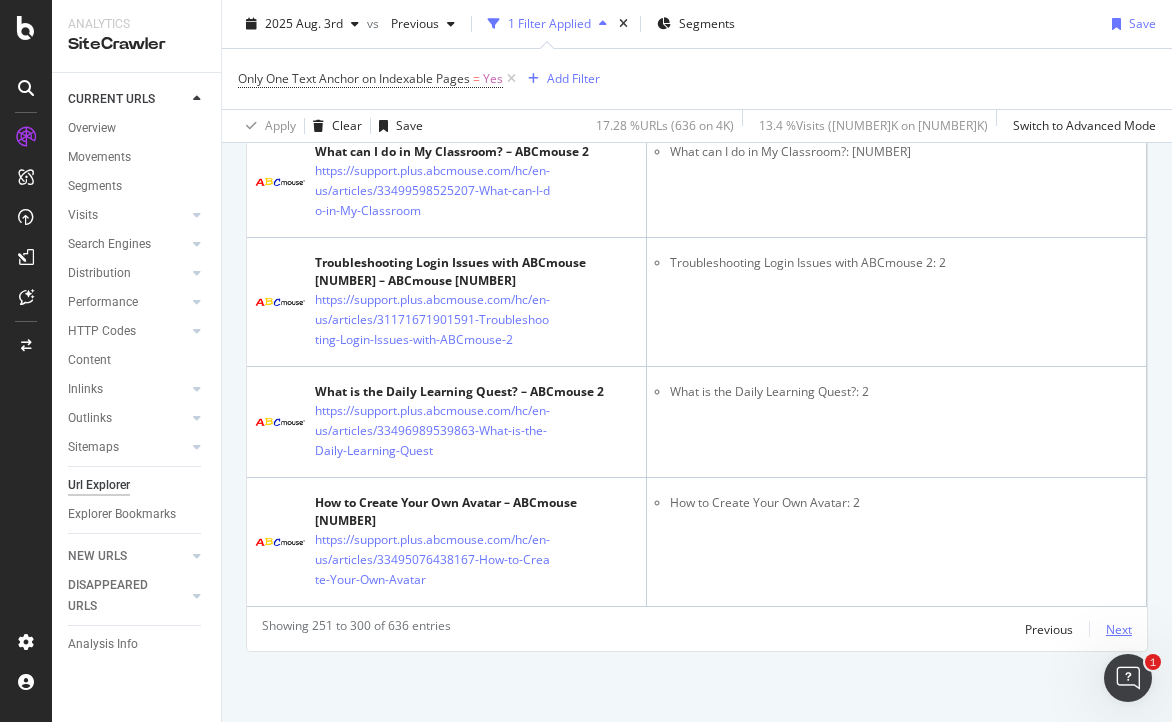 click on "Next" at bounding box center (1119, 629) 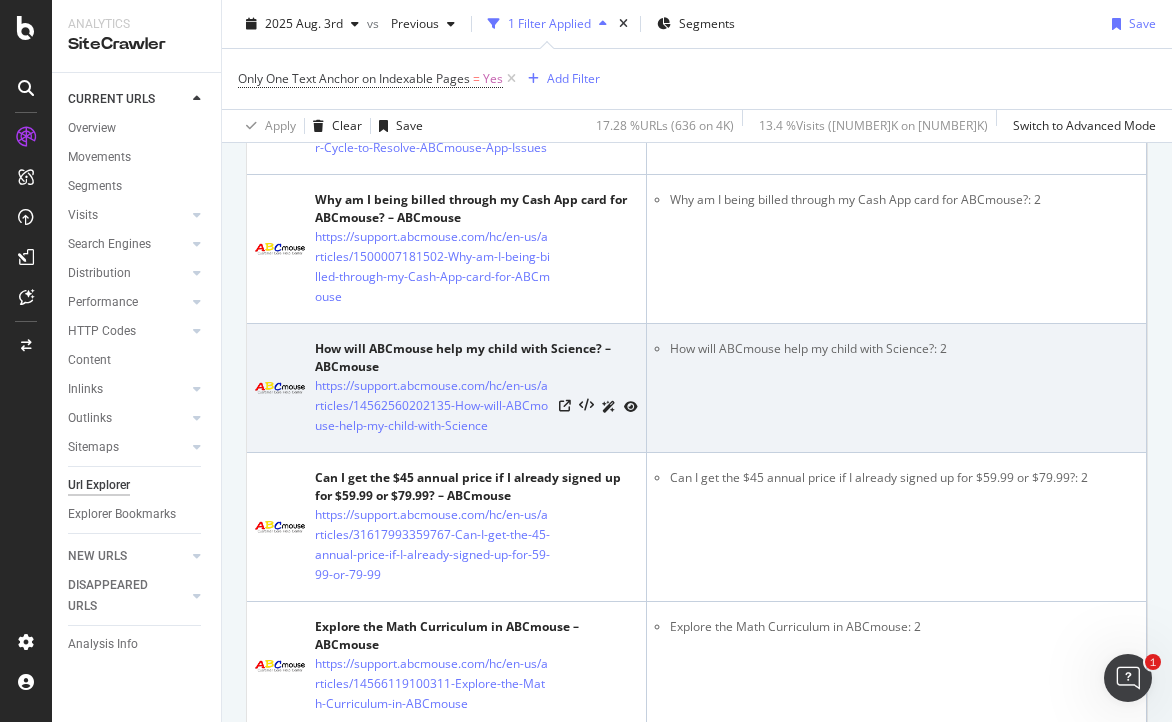 scroll, scrollTop: 6761, scrollLeft: 0, axis: vertical 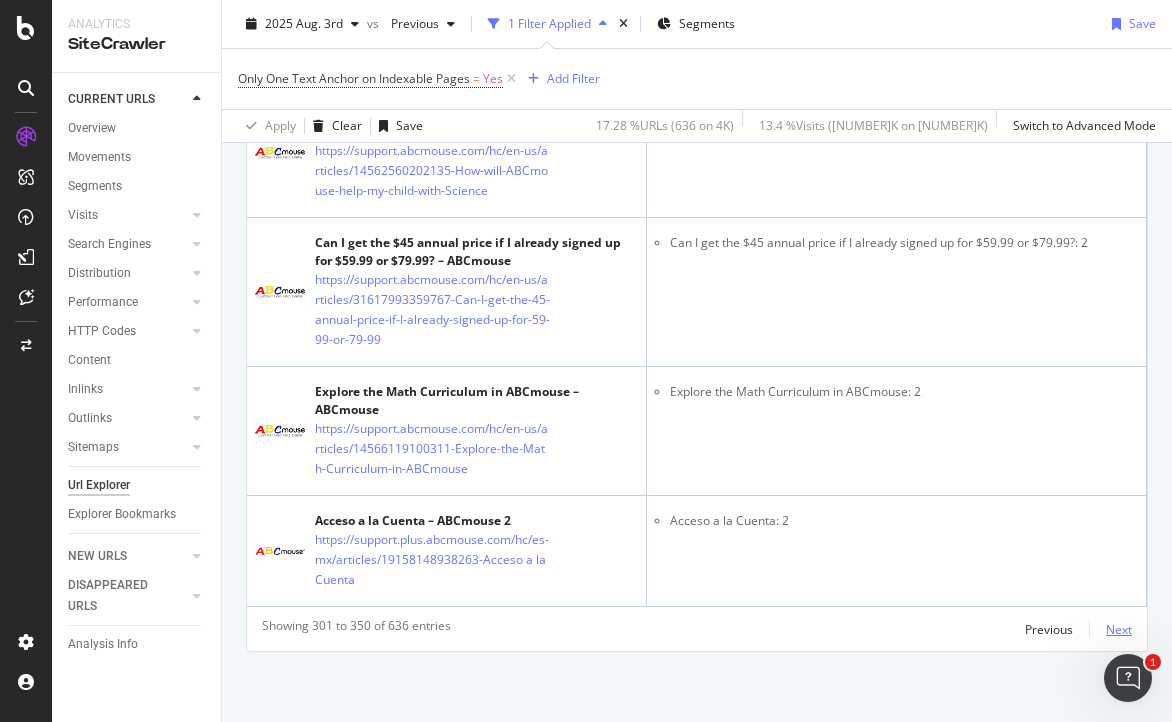 click on "Next" at bounding box center (1119, 629) 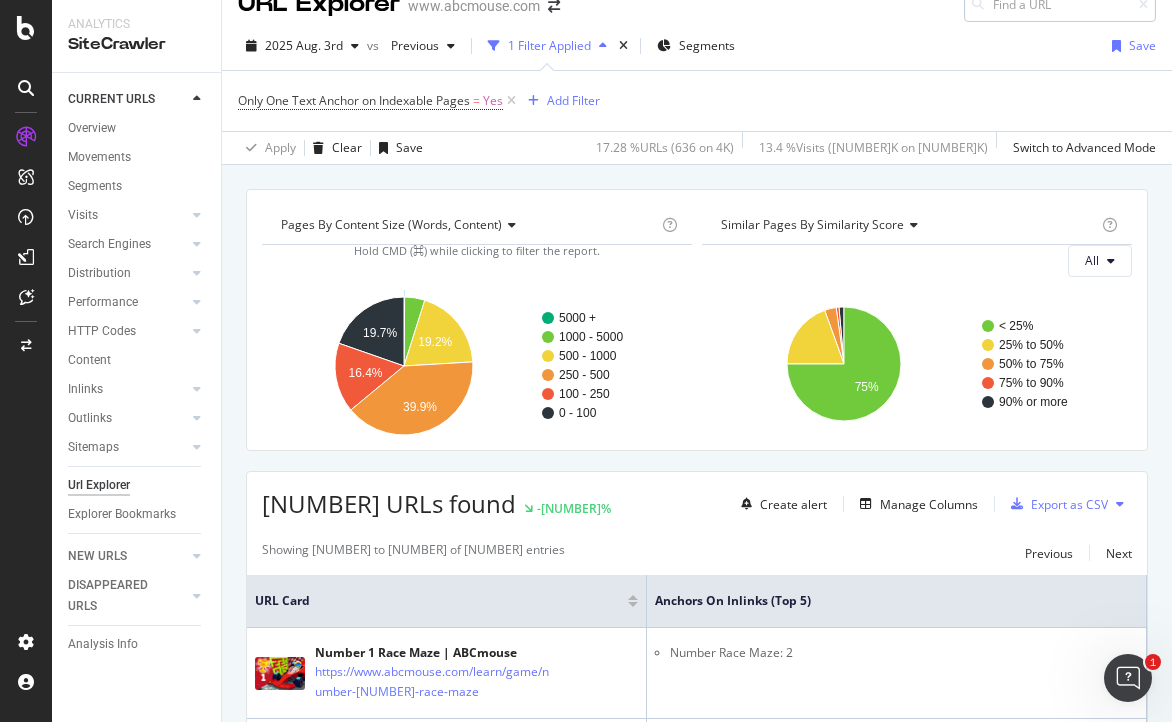 scroll, scrollTop: 0, scrollLeft: 0, axis: both 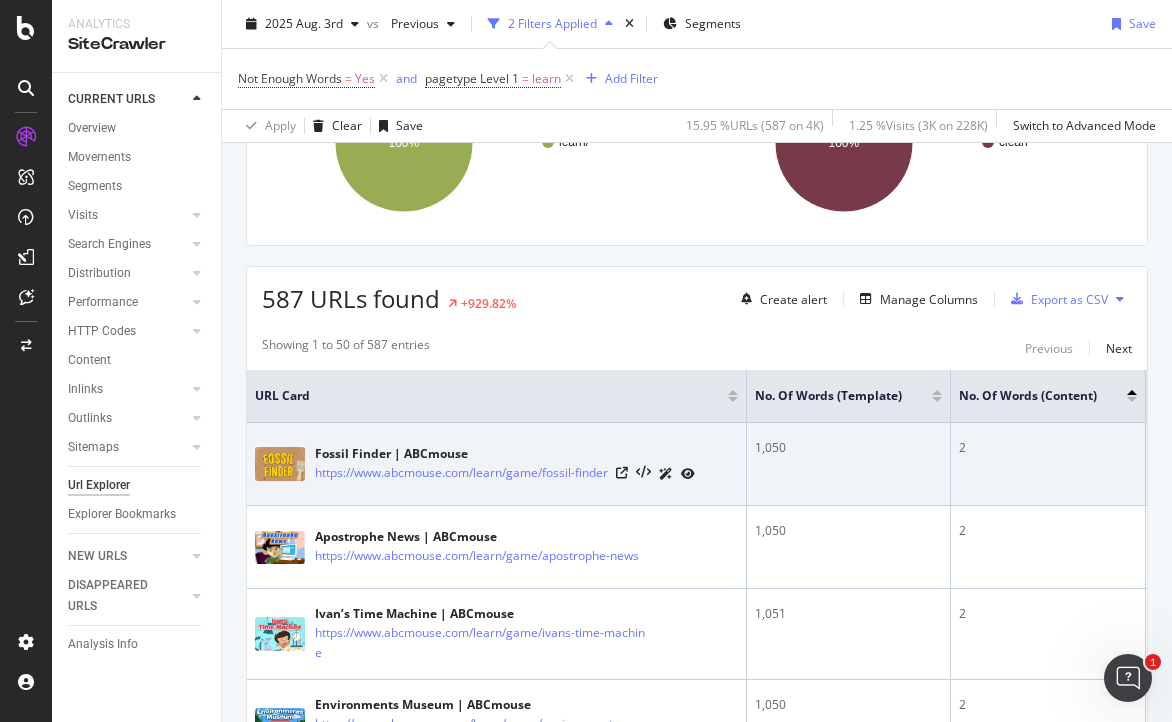 click at bounding box center (688, 474) 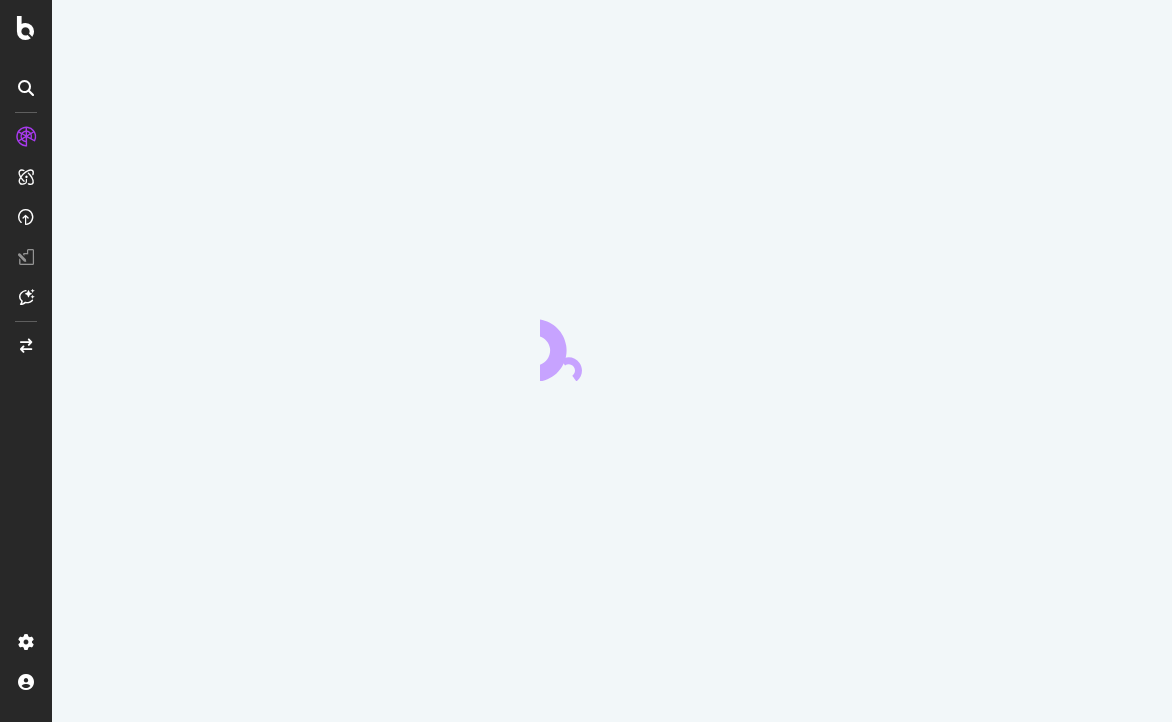 scroll, scrollTop: 0, scrollLeft: 0, axis: both 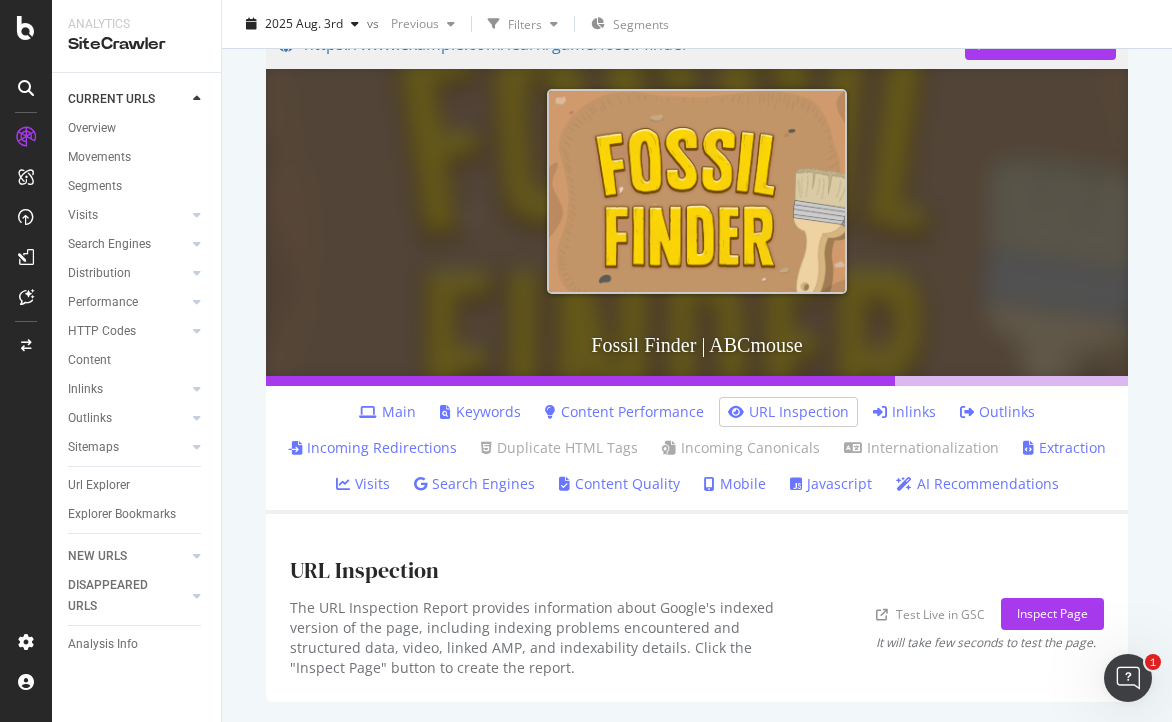 click on "Content Performance" at bounding box center [624, 412] 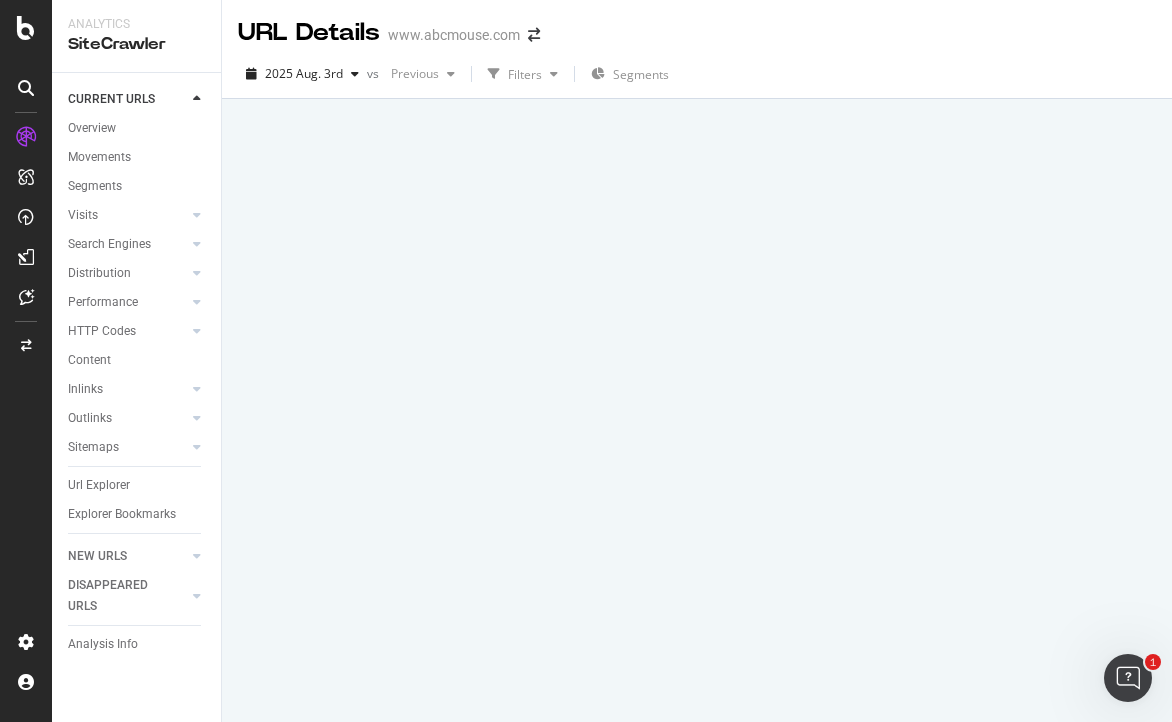 scroll, scrollTop: 0, scrollLeft: 0, axis: both 